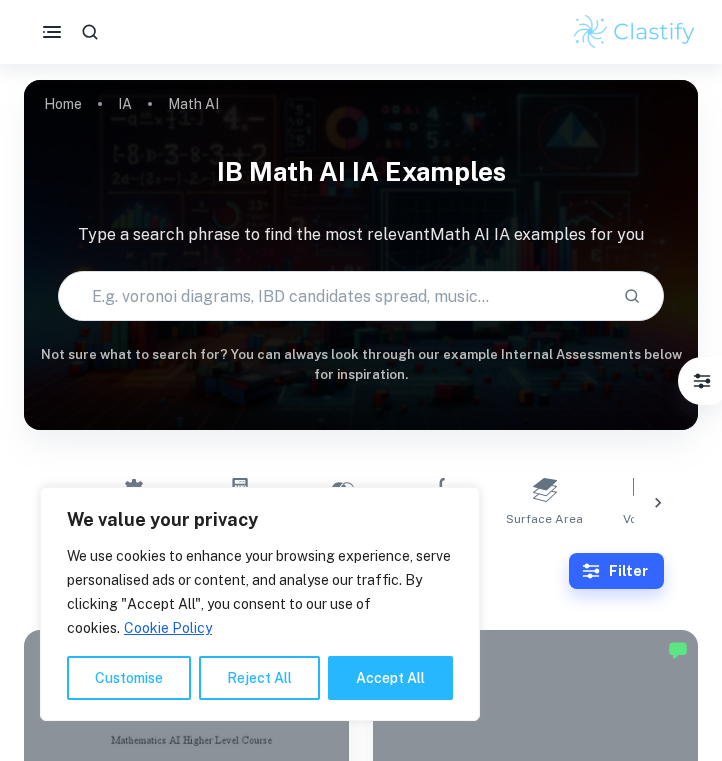 scroll, scrollTop: 63, scrollLeft: 0, axis: vertical 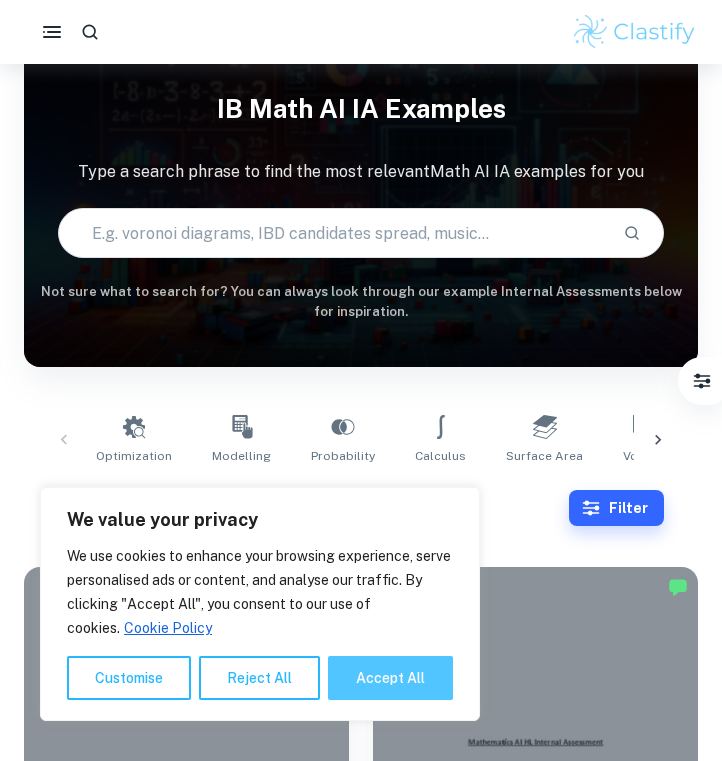 click on "Accept All" at bounding box center (390, 678) 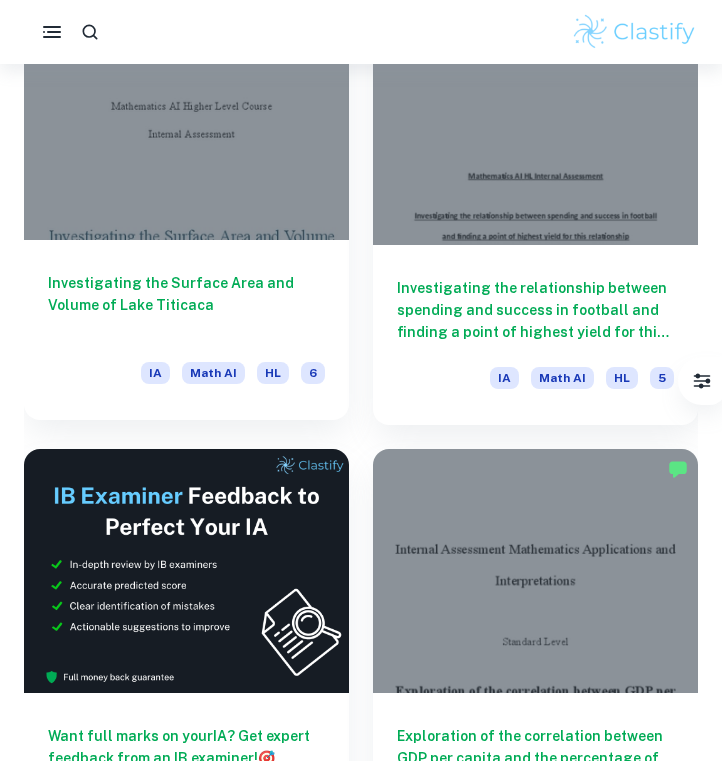scroll, scrollTop: 652, scrollLeft: 0, axis: vertical 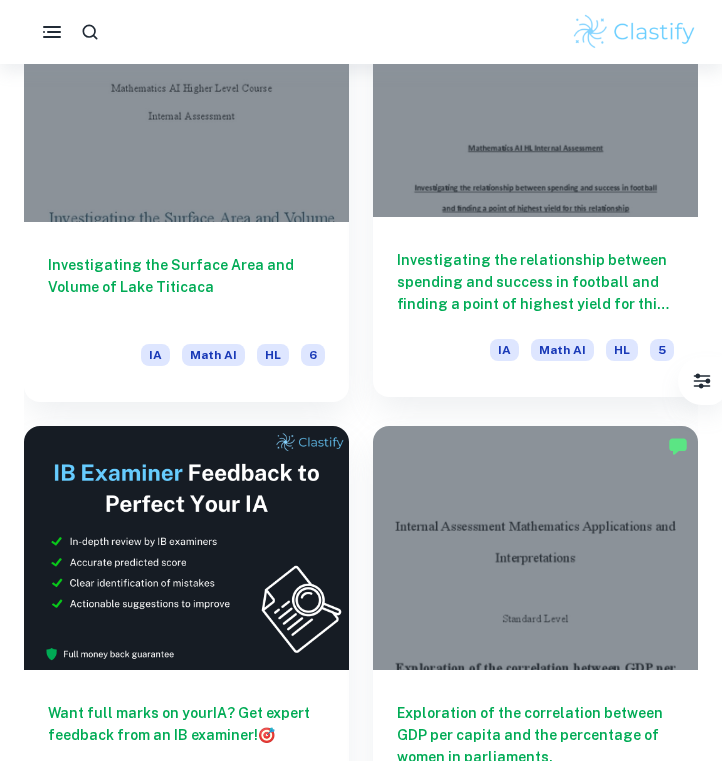 click on "Investigating the relationship between spending and success in football and finding a point of highest yield for this relationship. IA Math AI HL 5" at bounding box center [535, 307] 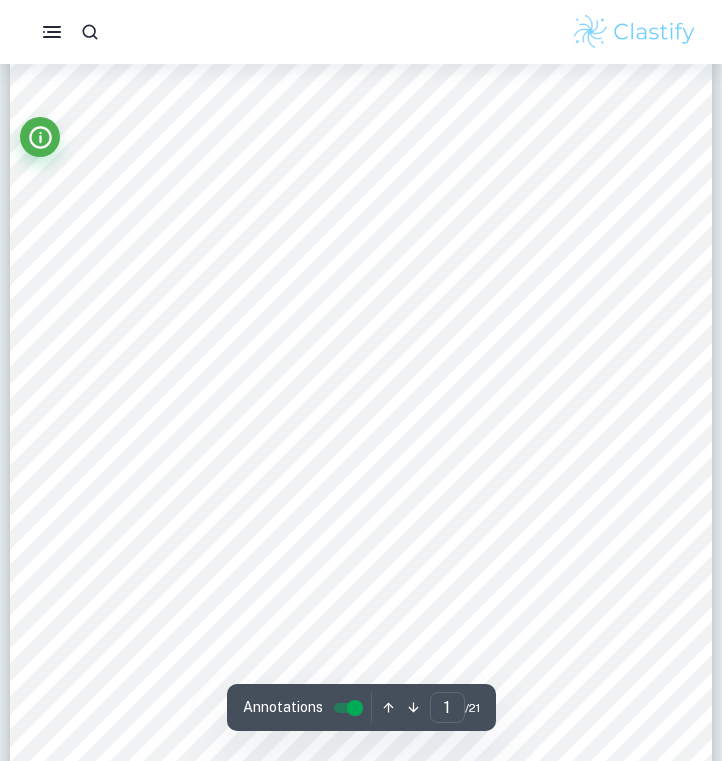 scroll, scrollTop: 0, scrollLeft: 0, axis: both 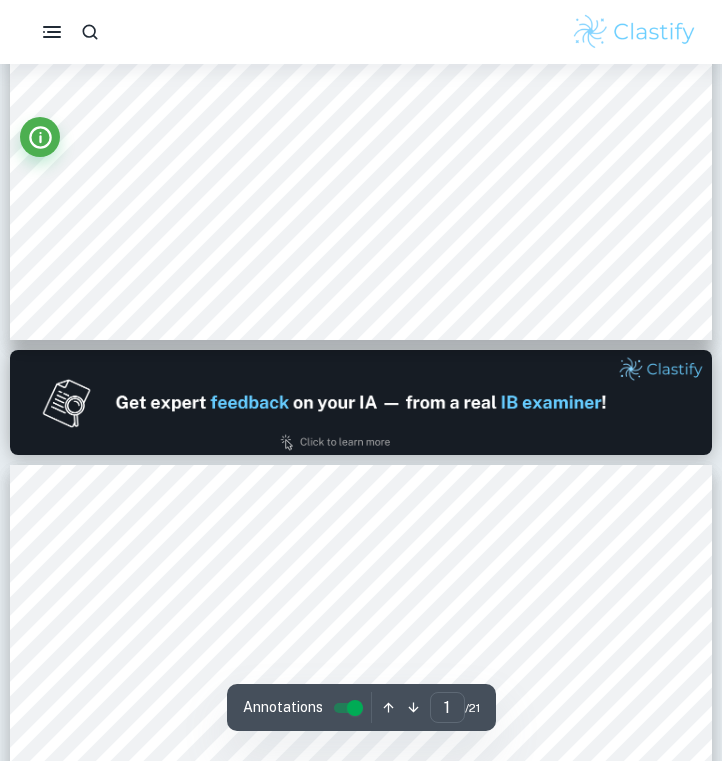 type on "2" 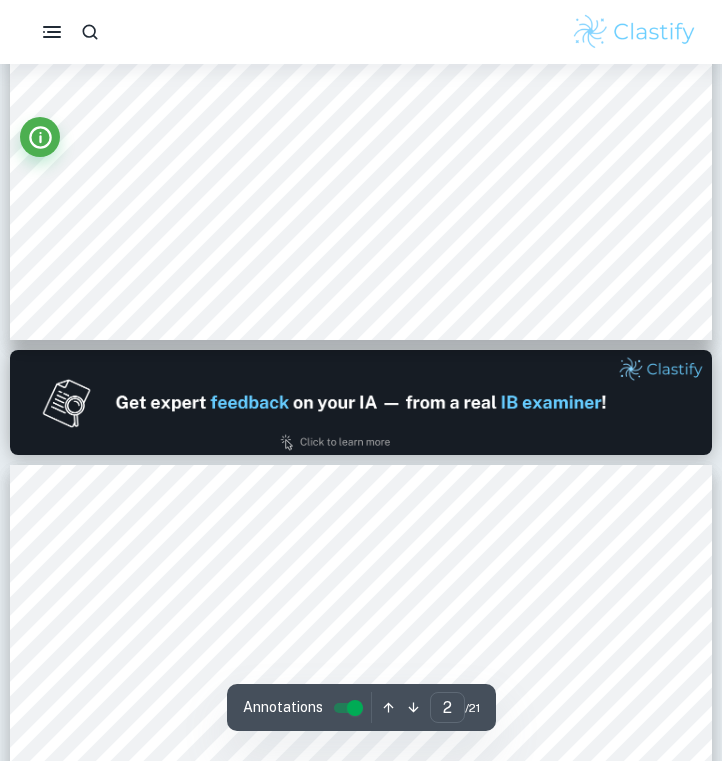 scroll, scrollTop: 954, scrollLeft: 0, axis: vertical 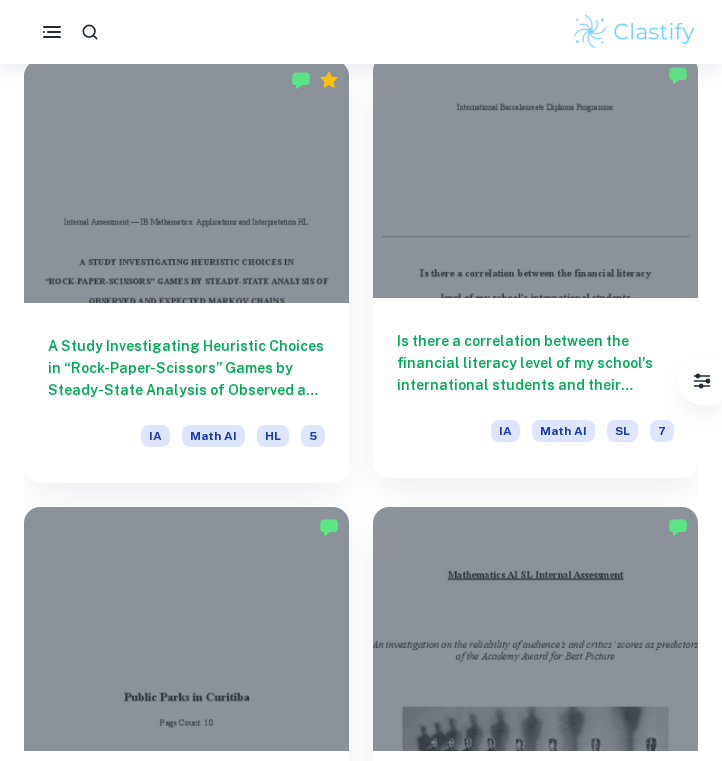 click on "Is there a correlation between the financial literacy level of my school's international students and their respective nation’s Human Development Index?" at bounding box center [535, 363] 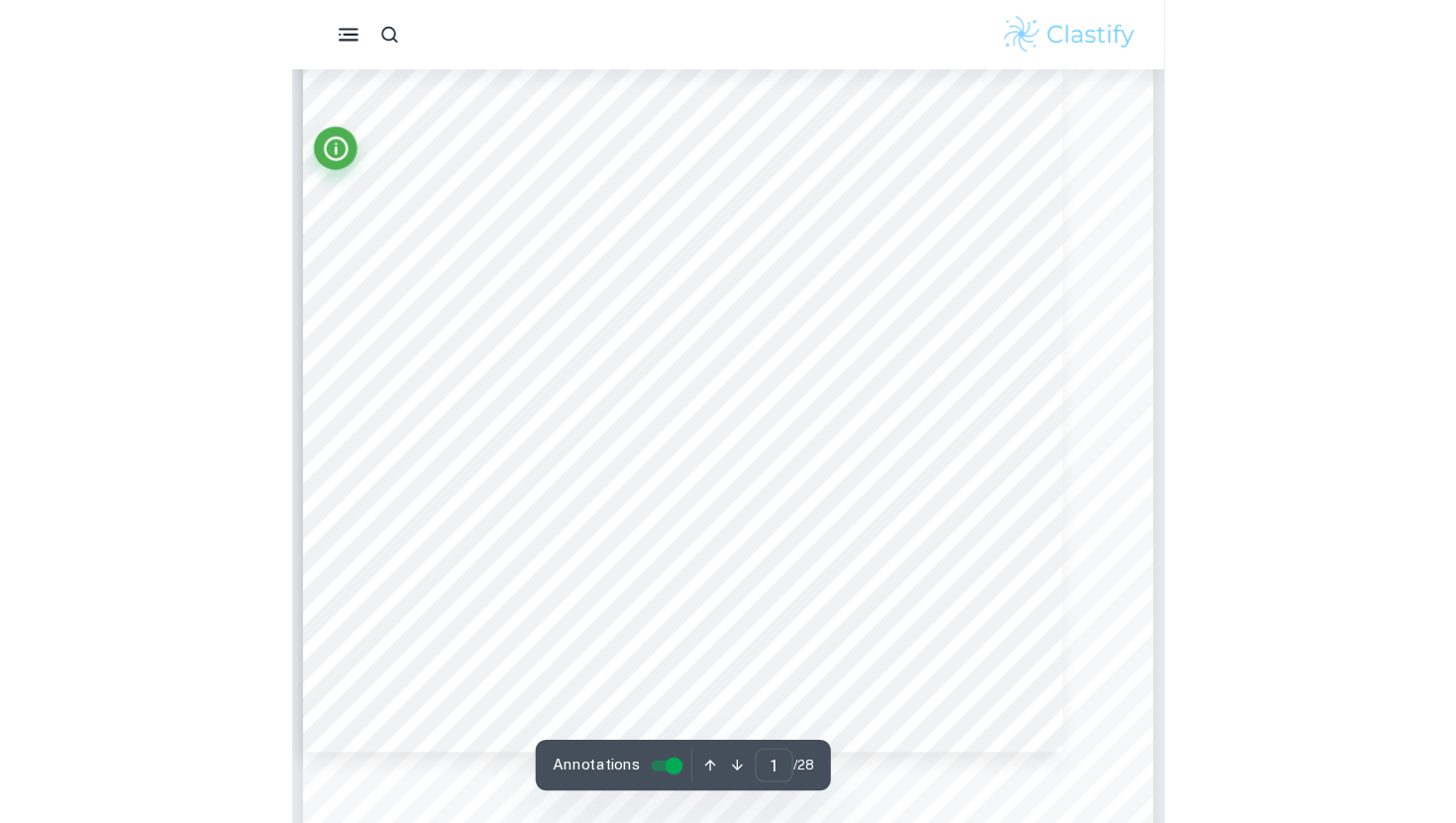 scroll, scrollTop: 0, scrollLeft: 0, axis: both 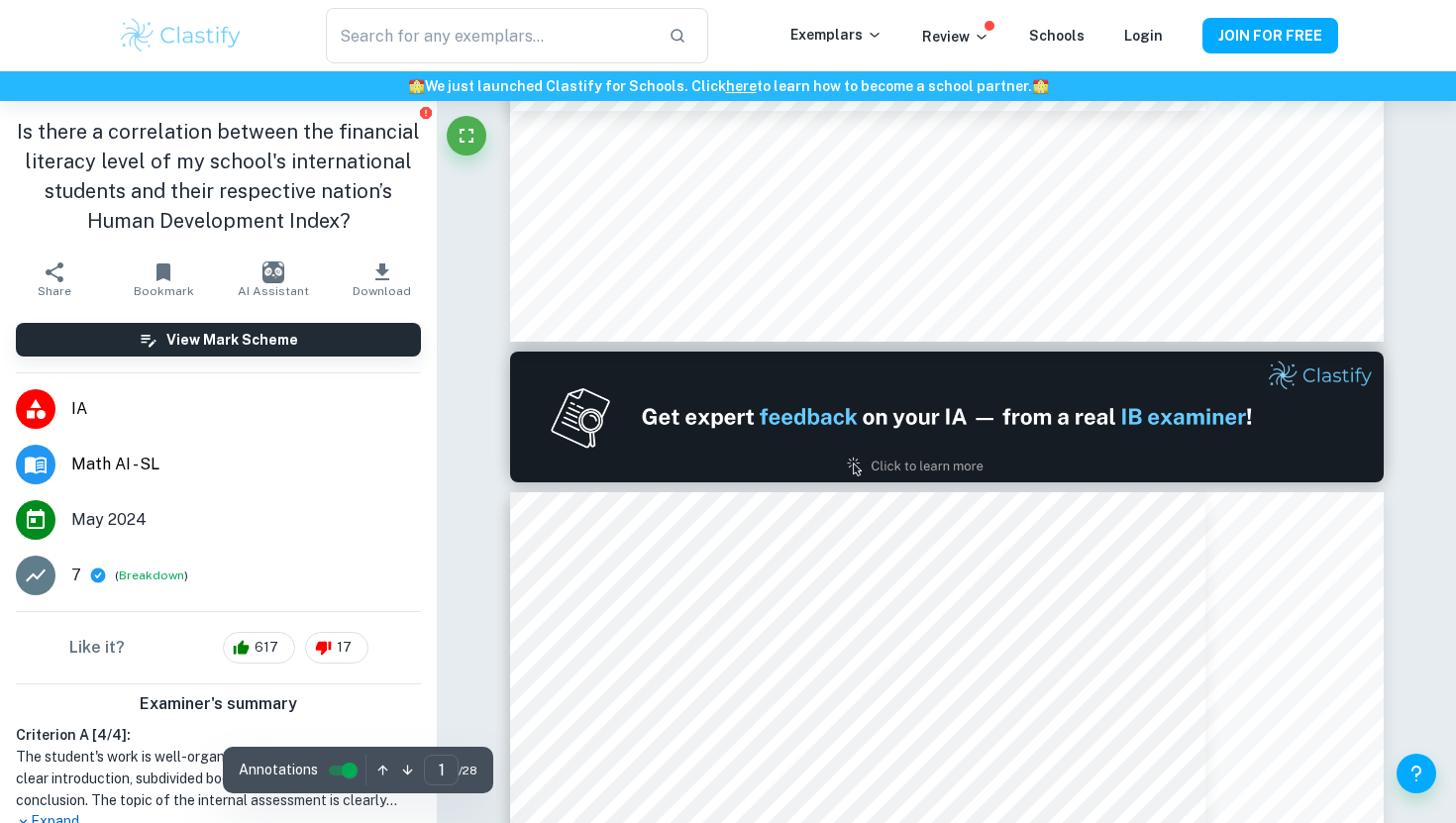 type on "2" 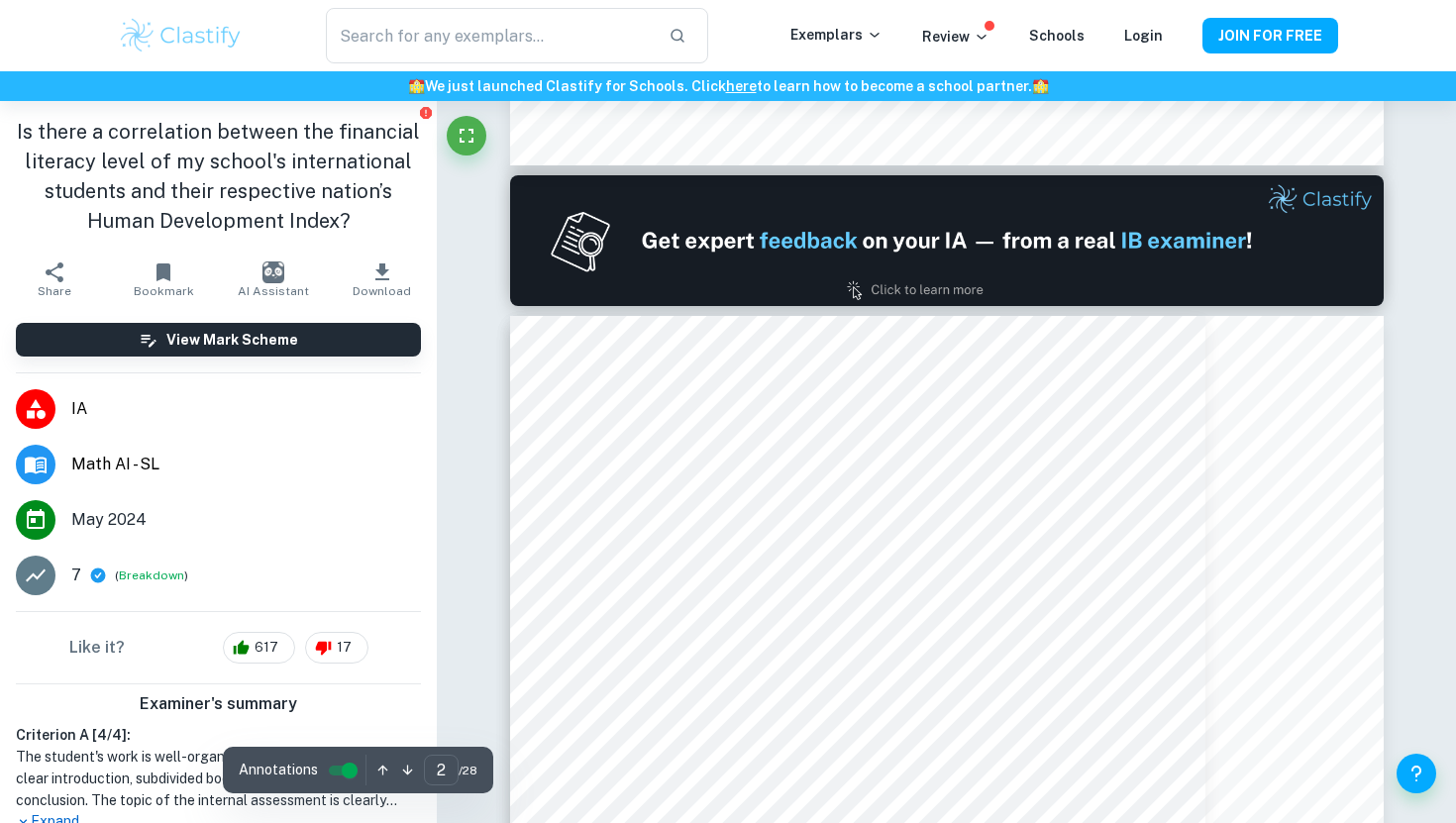 scroll, scrollTop: 1086, scrollLeft: 0, axis: vertical 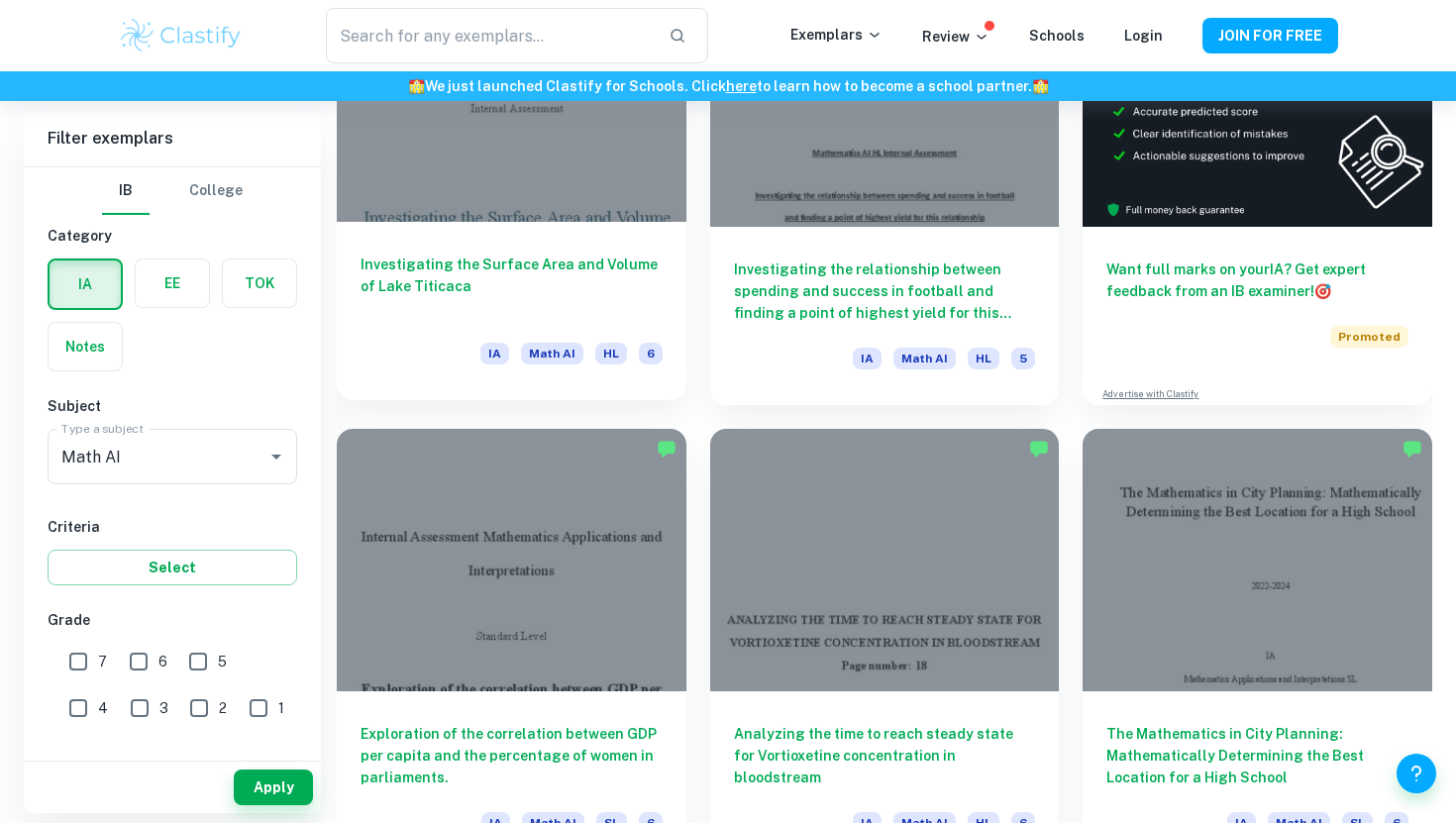 click on "Investigating the Surface Area and Volume  of Lake Titicaca" at bounding box center [511, 286] 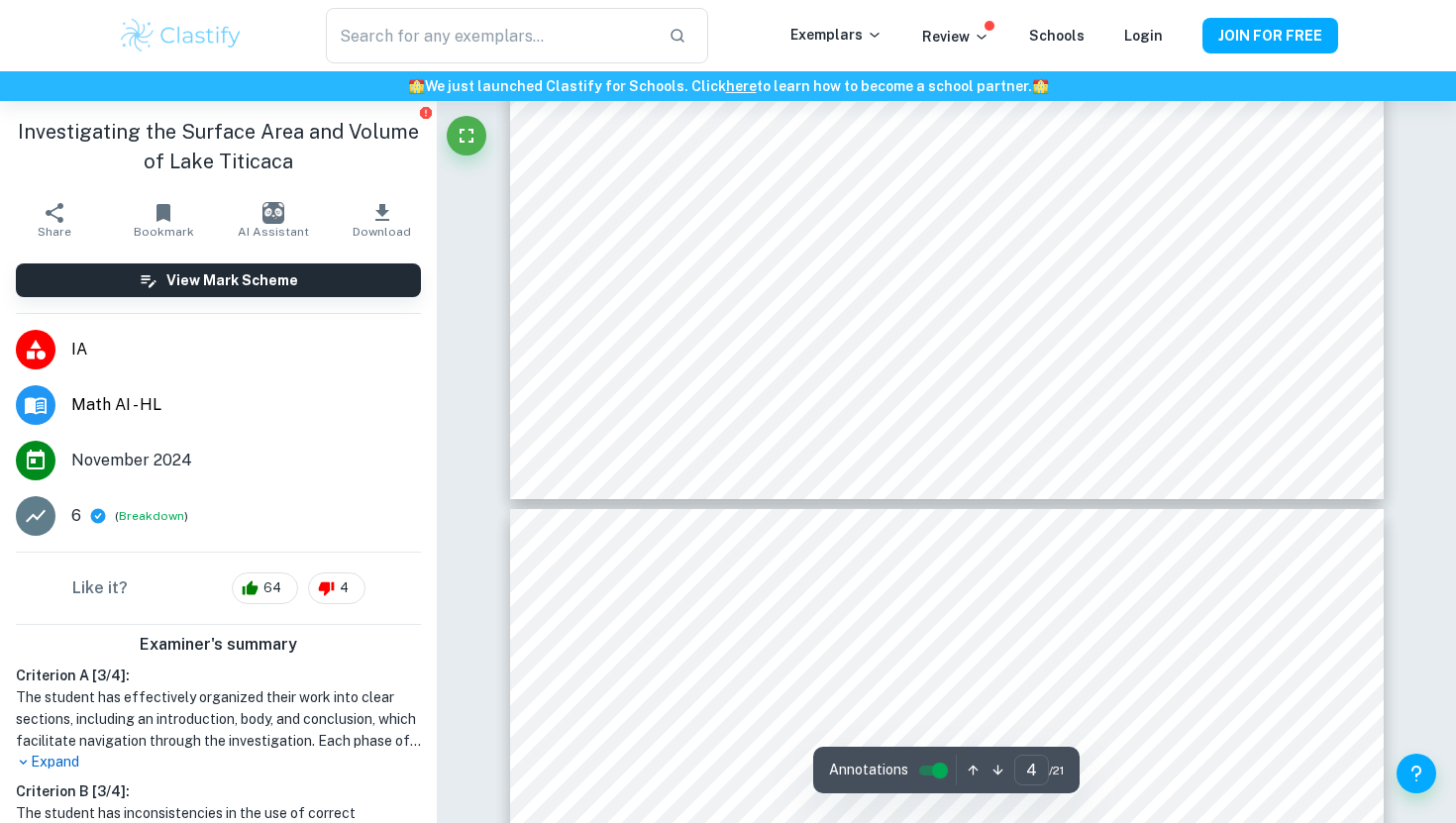 scroll, scrollTop: 3705, scrollLeft: 0, axis: vertical 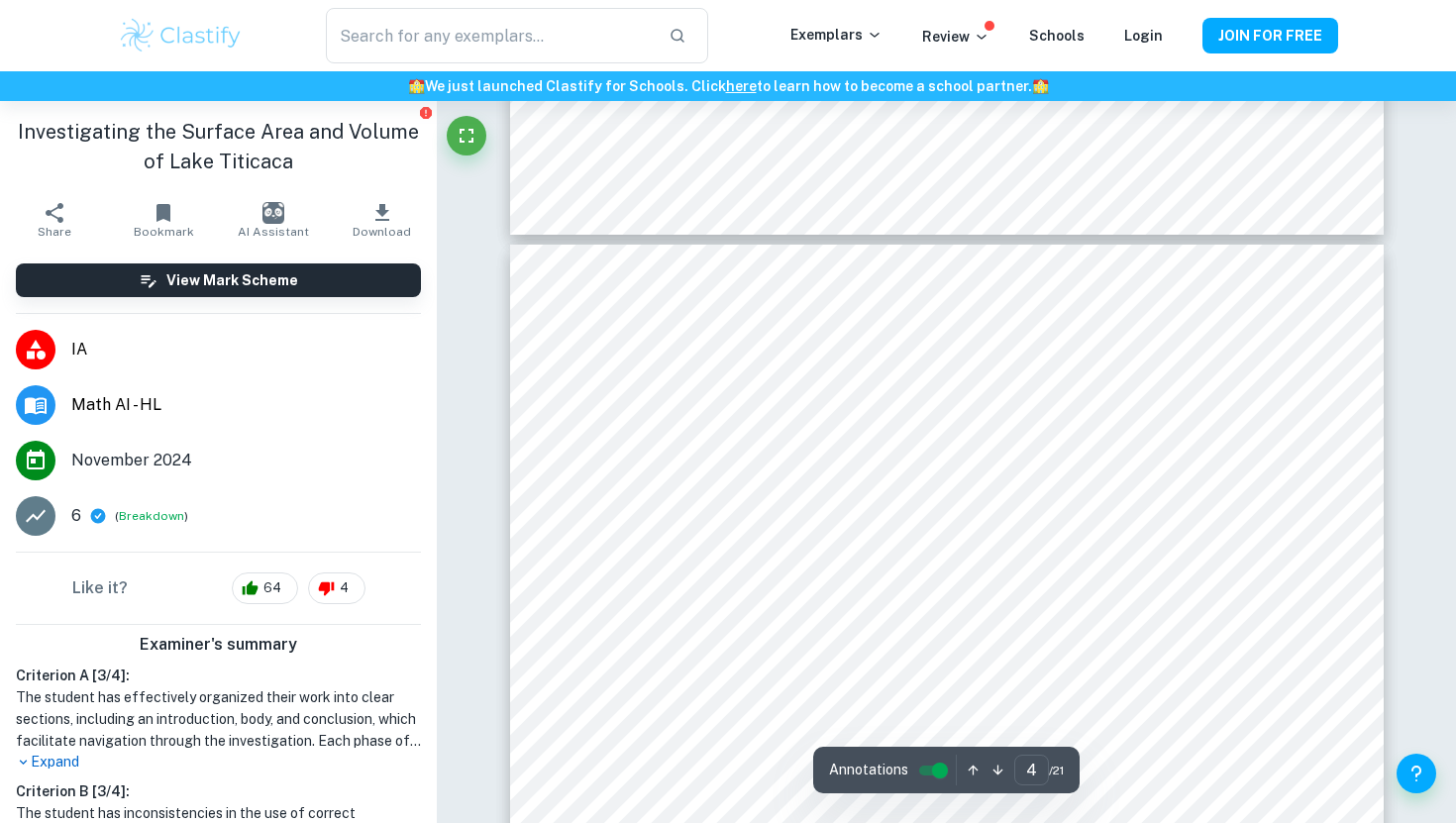 type on "5" 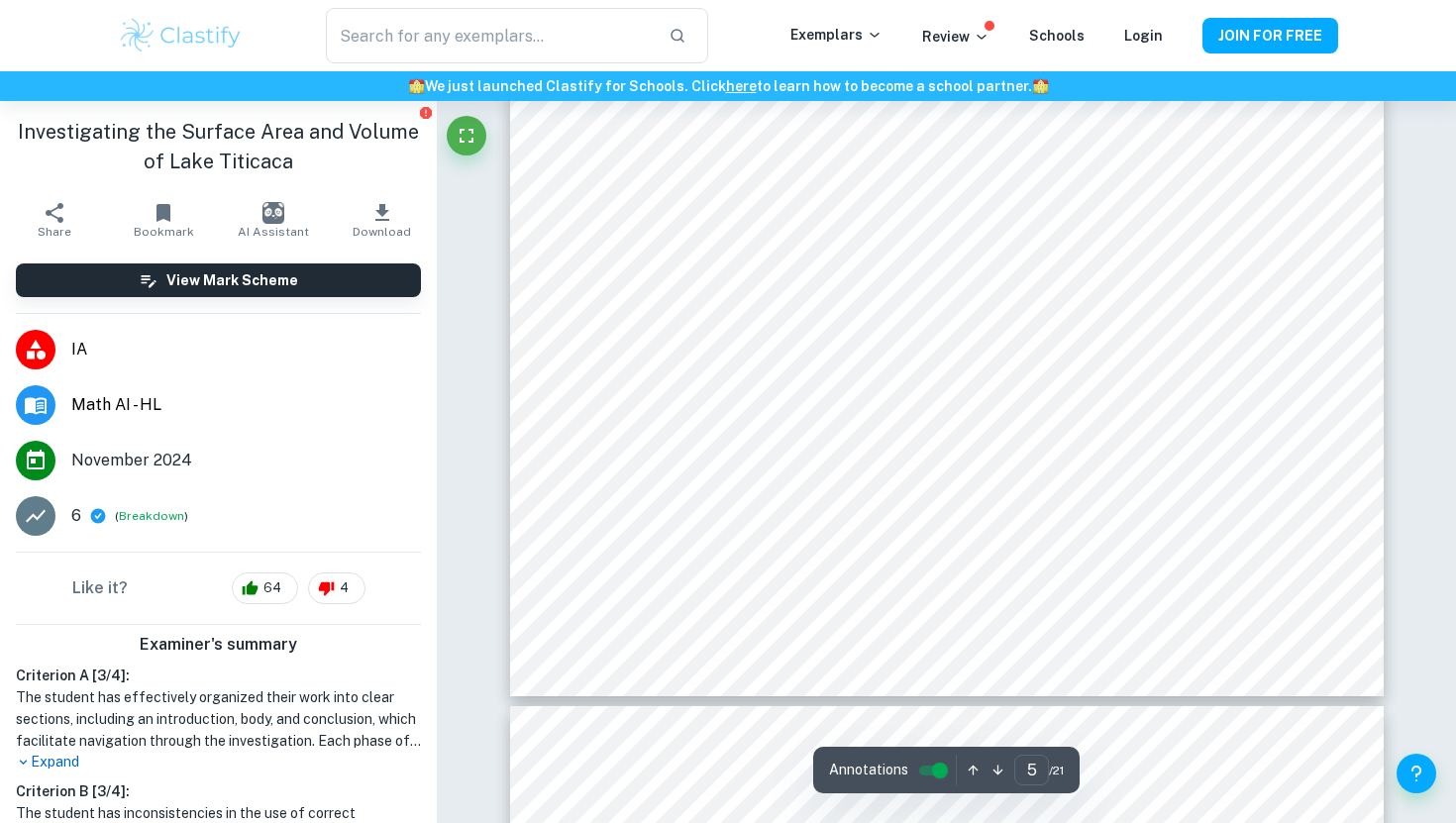 scroll, scrollTop: 5477, scrollLeft: 0, axis: vertical 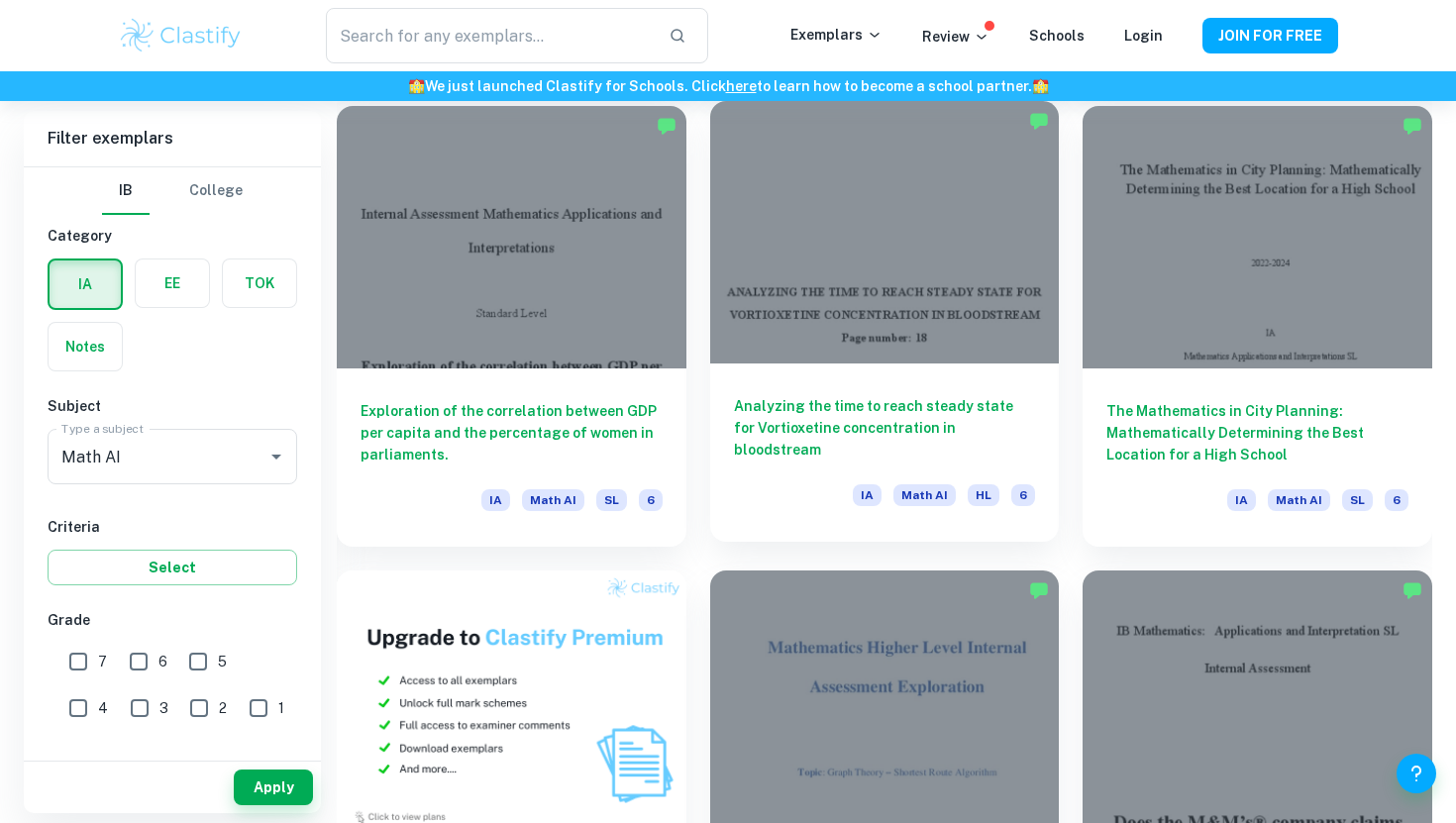 click on "Analyzing the time to reach steady state for Vortioxetine concentration in bloodstream IA Math AI HL 6" at bounding box center (884, 453) 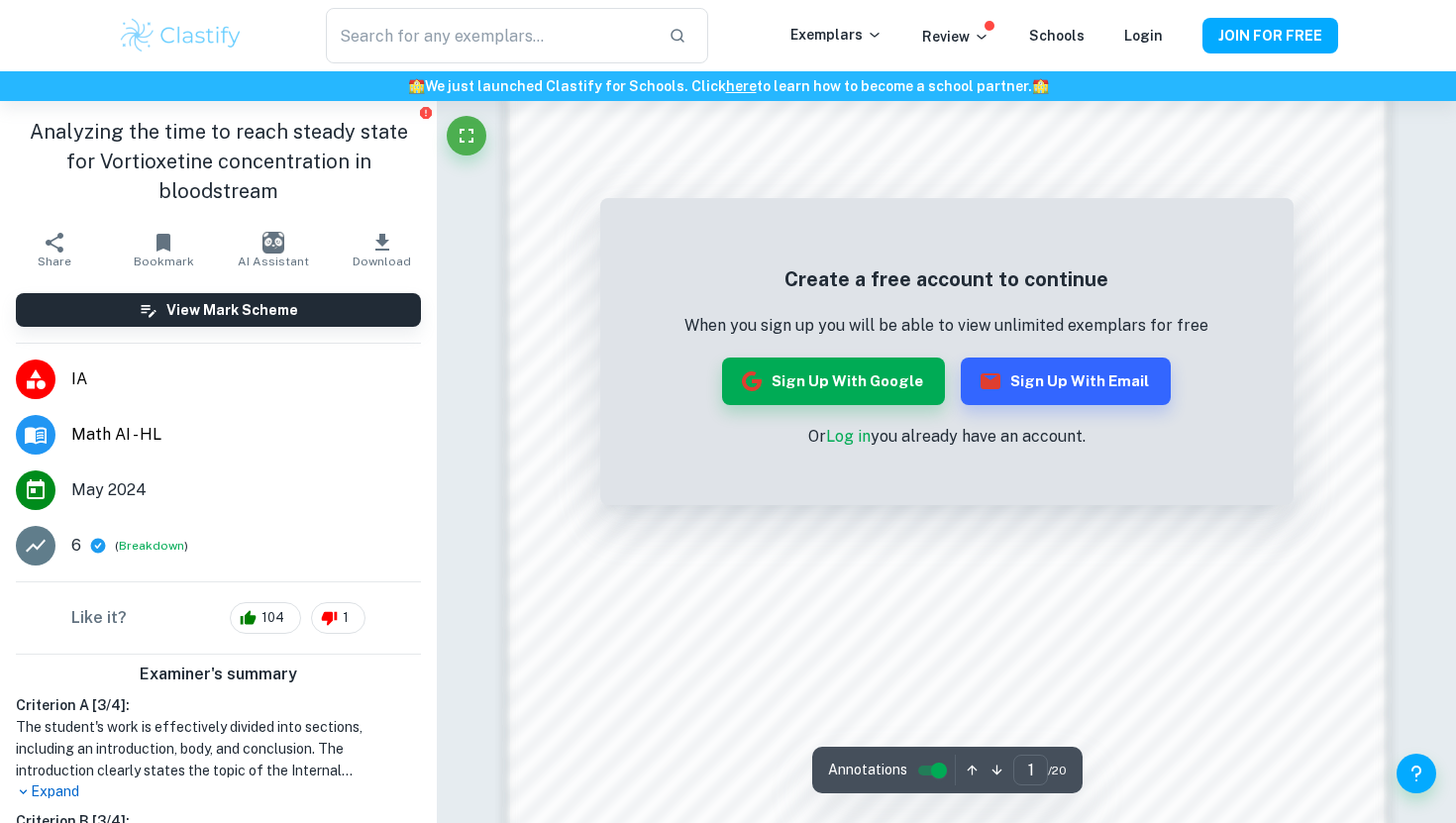 scroll, scrollTop: 1914, scrollLeft: 0, axis: vertical 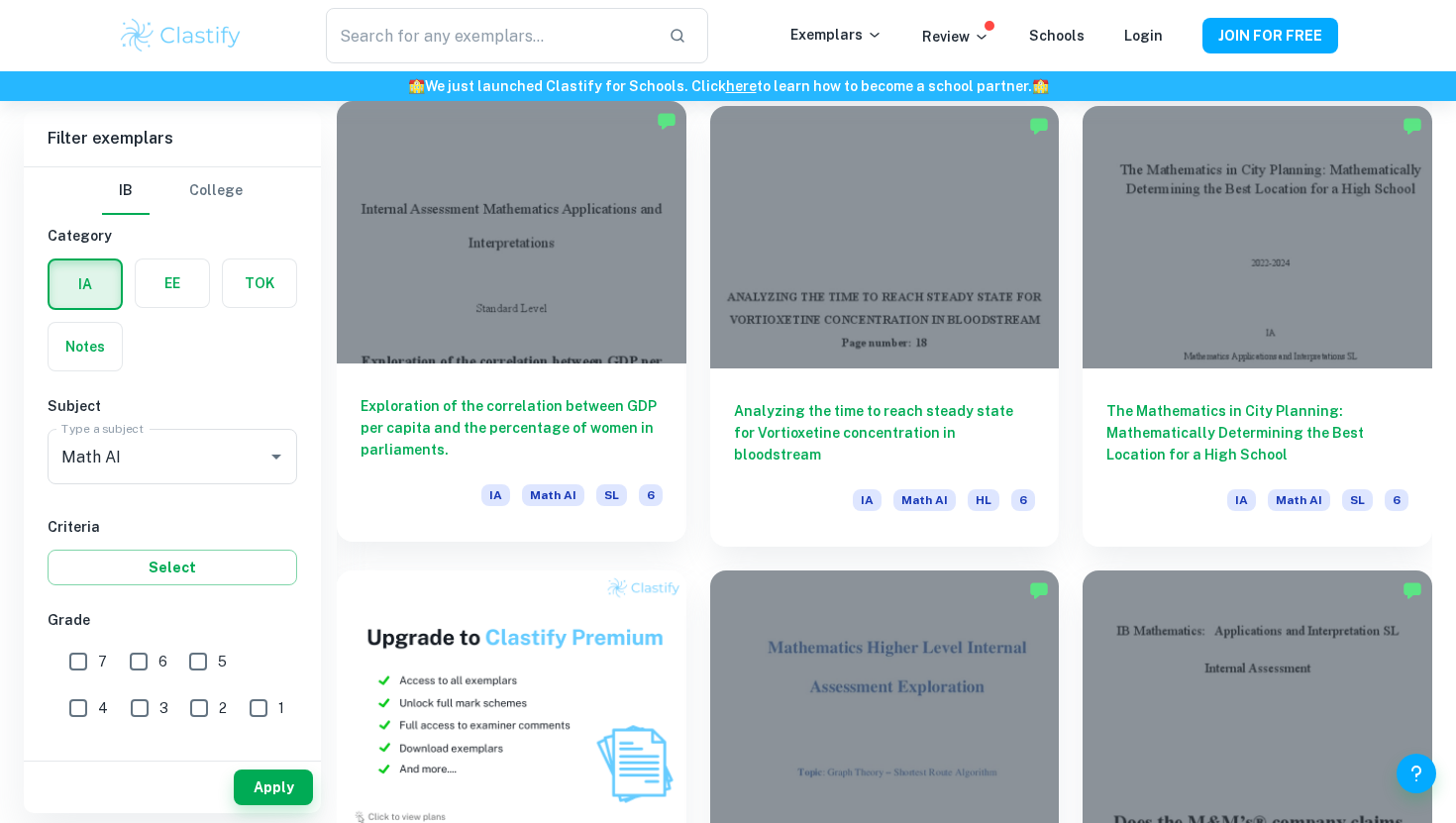click on "Exploration of the correlation between GDP per capita and the percentage of women in parliaments." at bounding box center (511, 428) 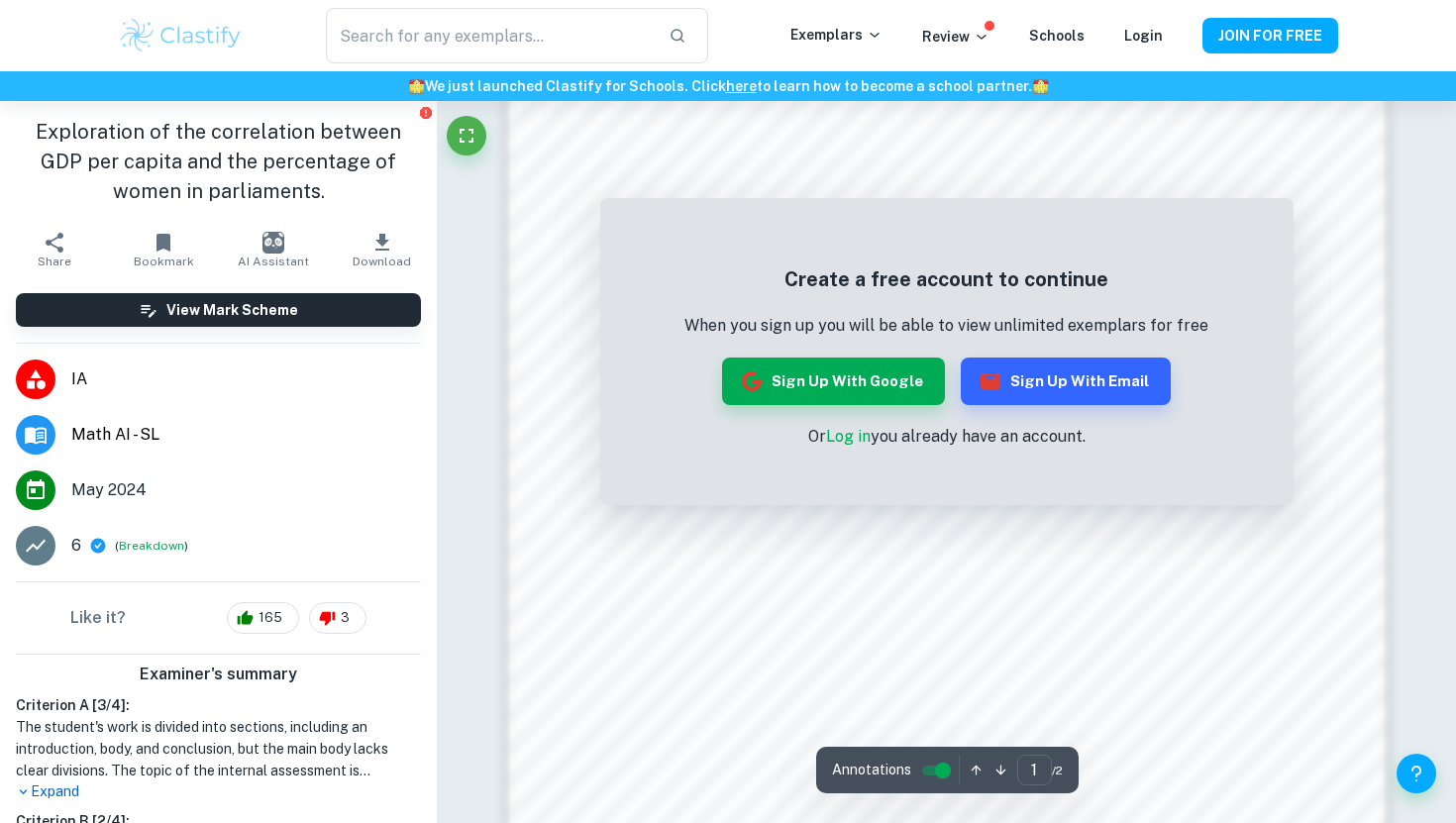 scroll, scrollTop: 1914, scrollLeft: 0, axis: vertical 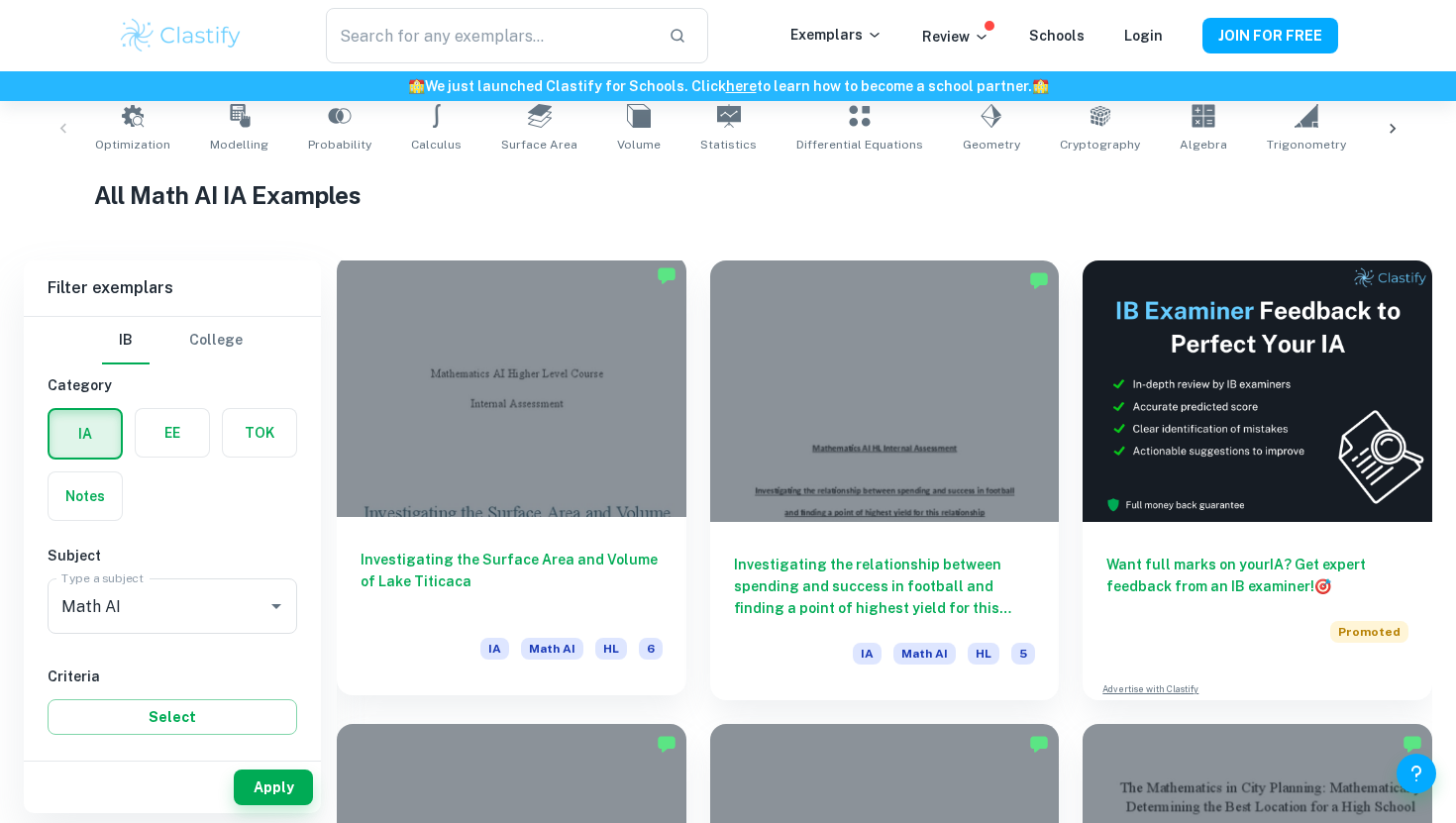 click at bounding box center [511, 386] 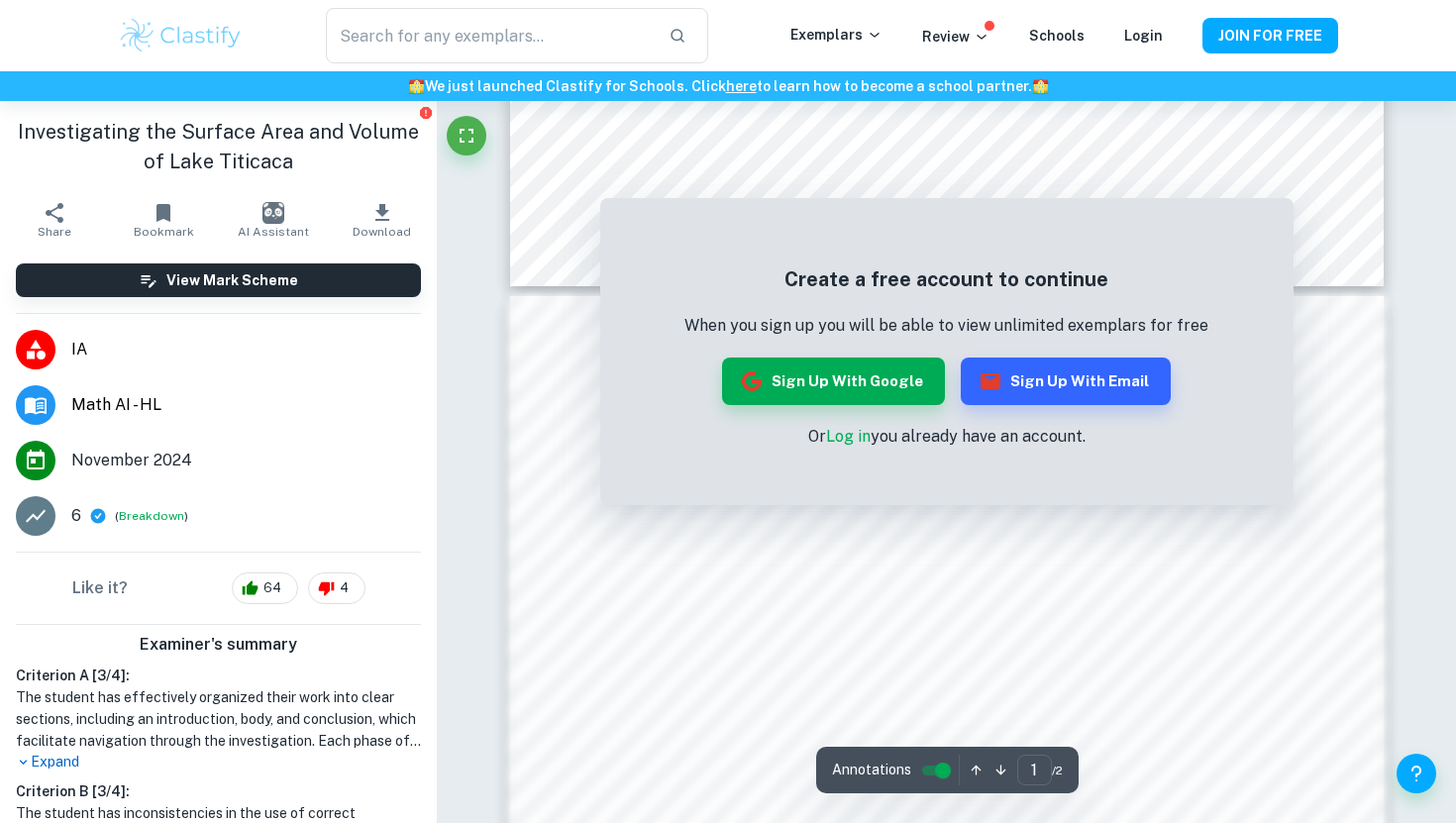 scroll, scrollTop: 1704, scrollLeft: 0, axis: vertical 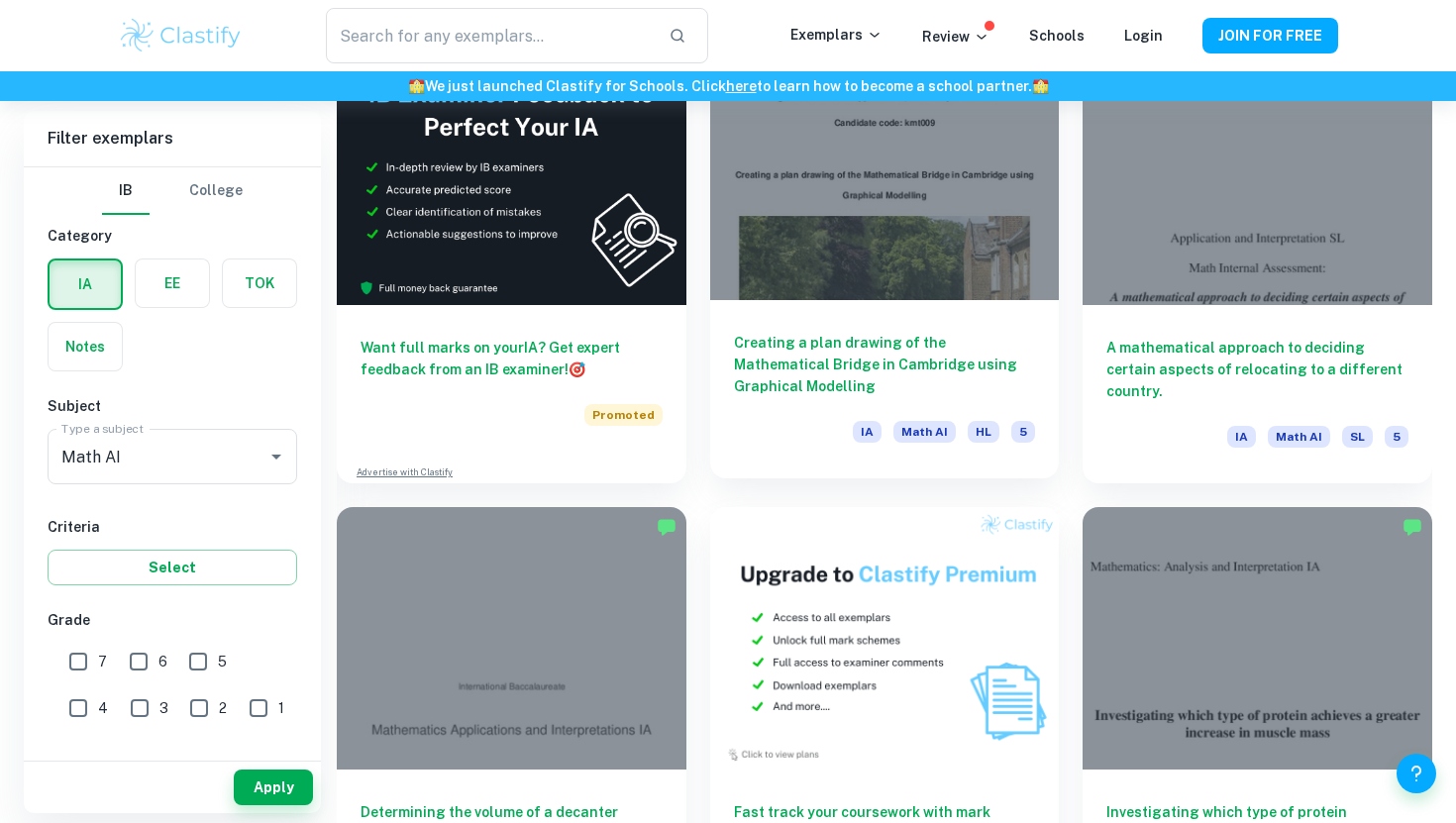 click on "IA Math AI HL 5" at bounding box center (884, 438) 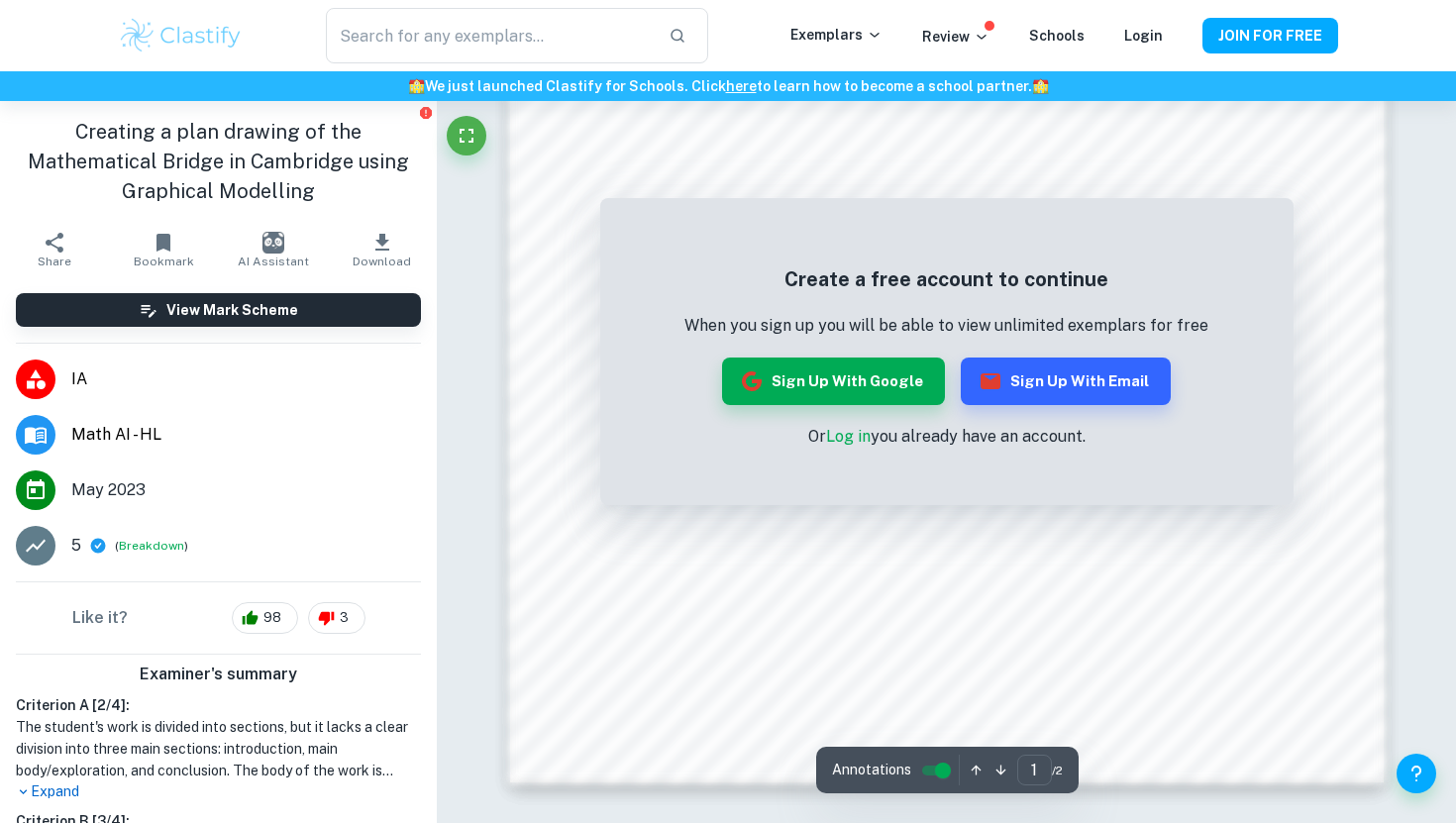 scroll, scrollTop: 1914, scrollLeft: 0, axis: vertical 